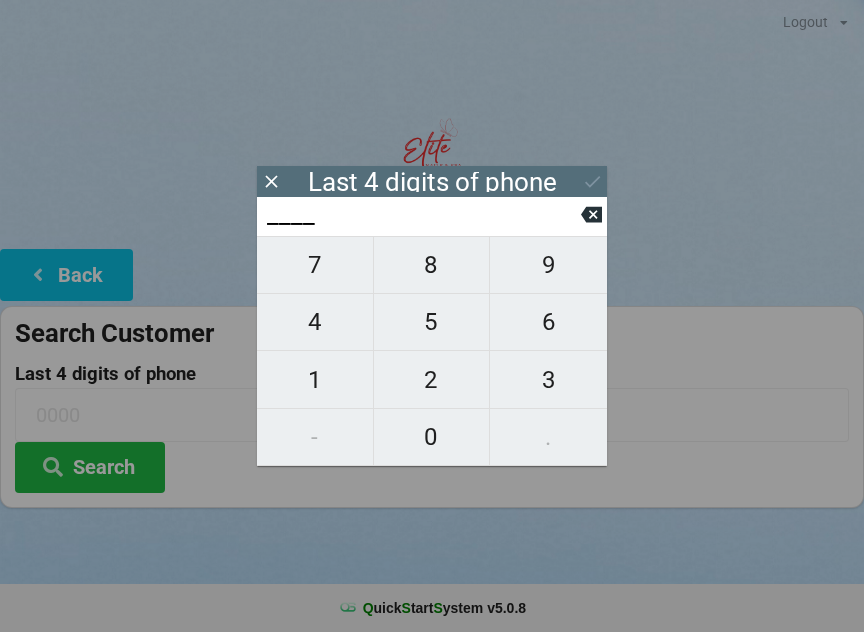 scroll, scrollTop: 0, scrollLeft: 24, axis: horizontal 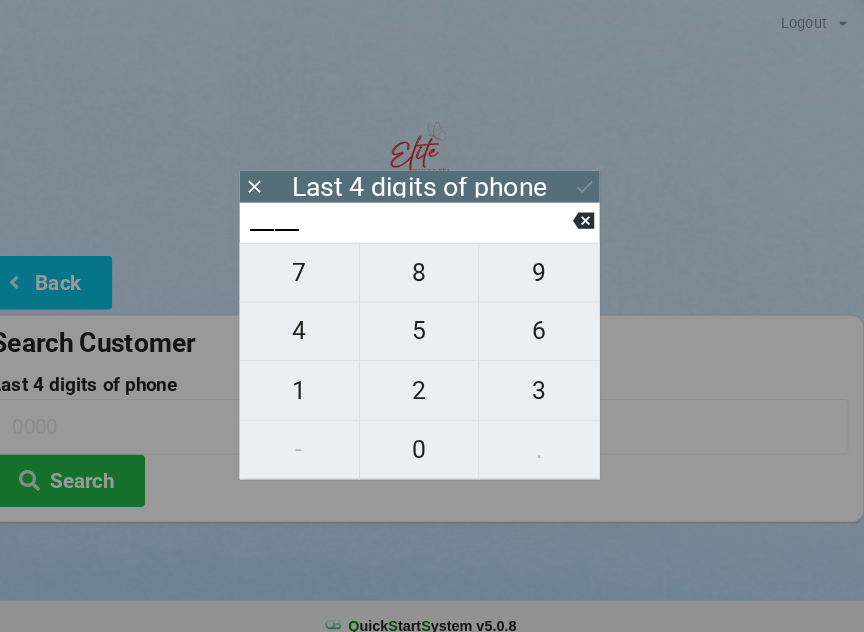 click on "4" at bounding box center [315, 322] 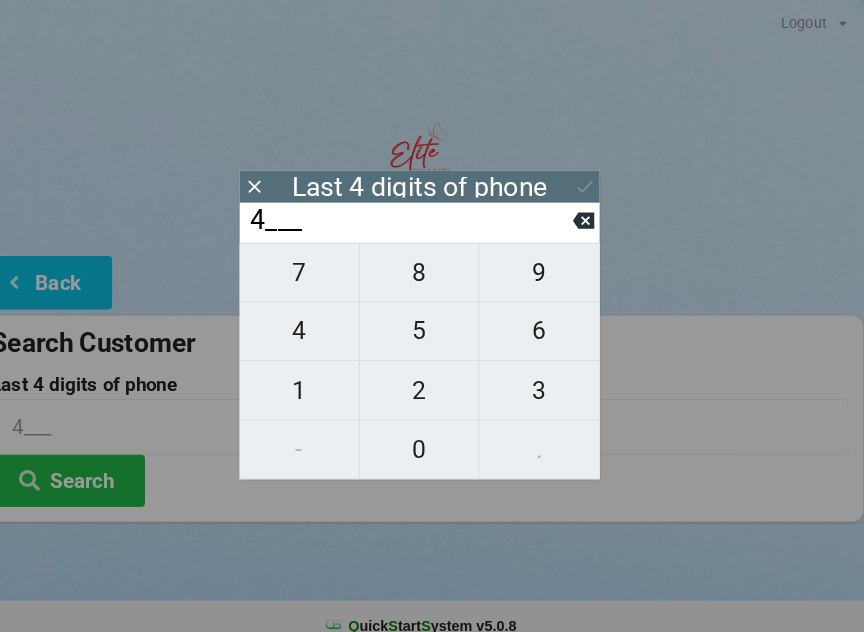 click on "1" at bounding box center (315, 380) 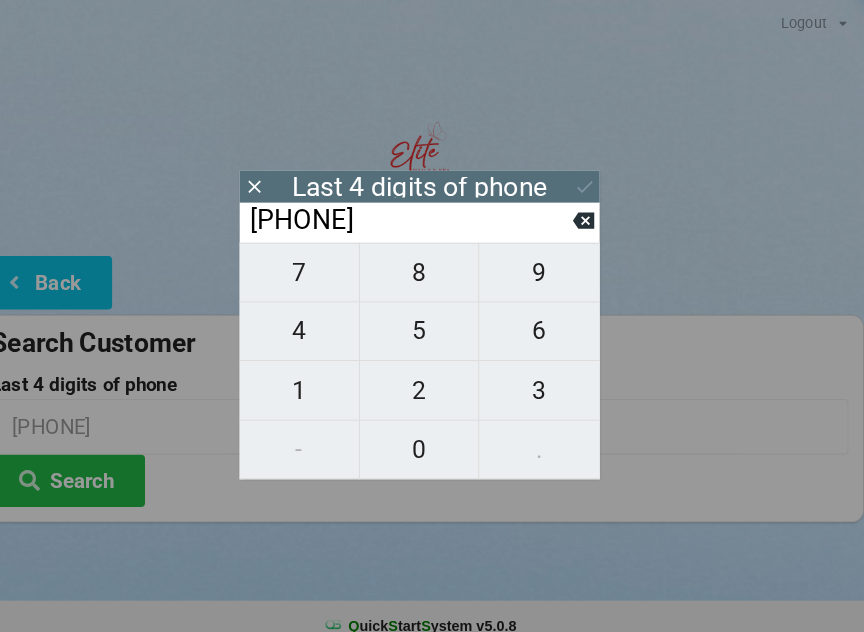 click on "0" at bounding box center [432, 437] 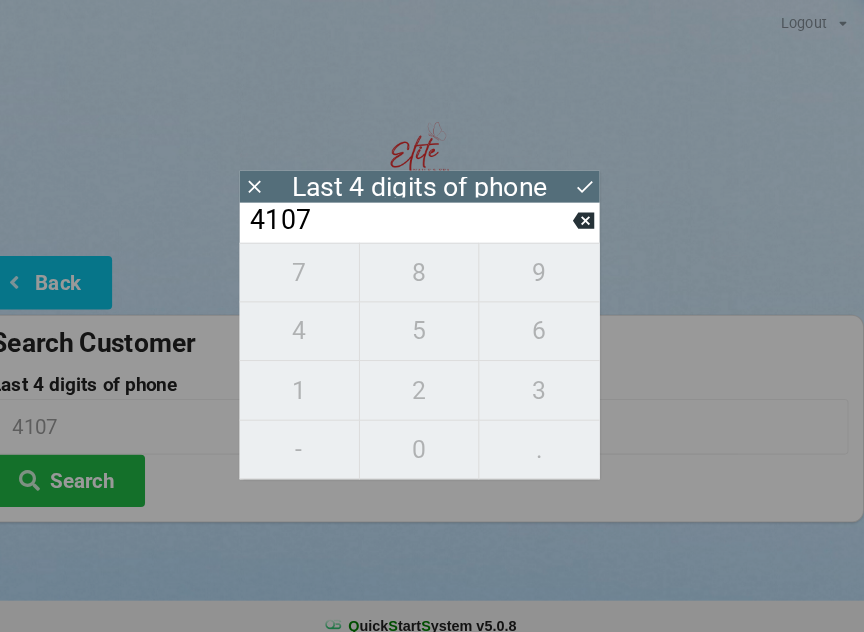 click on "7 8 9 4 5 6 1 2 3 - 0 ." at bounding box center [432, 351] 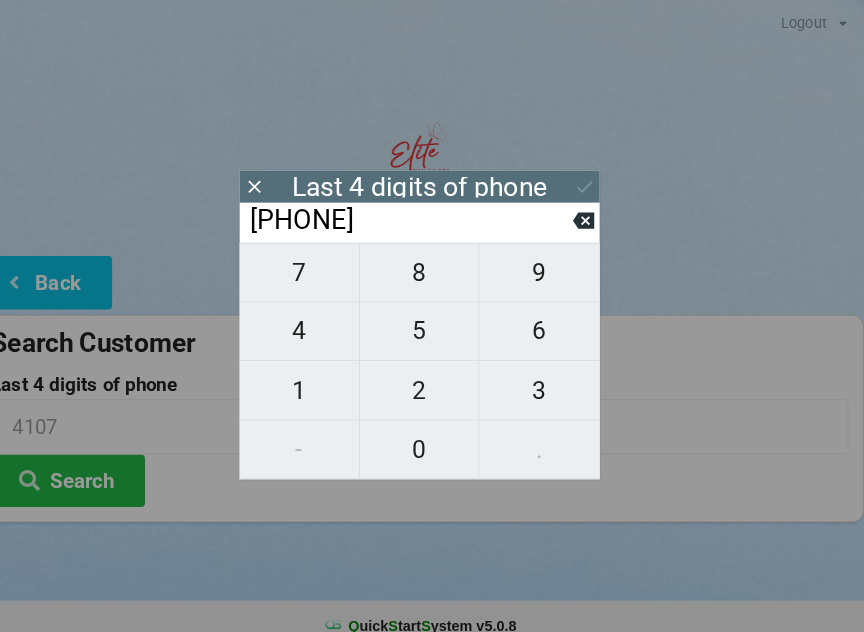 click 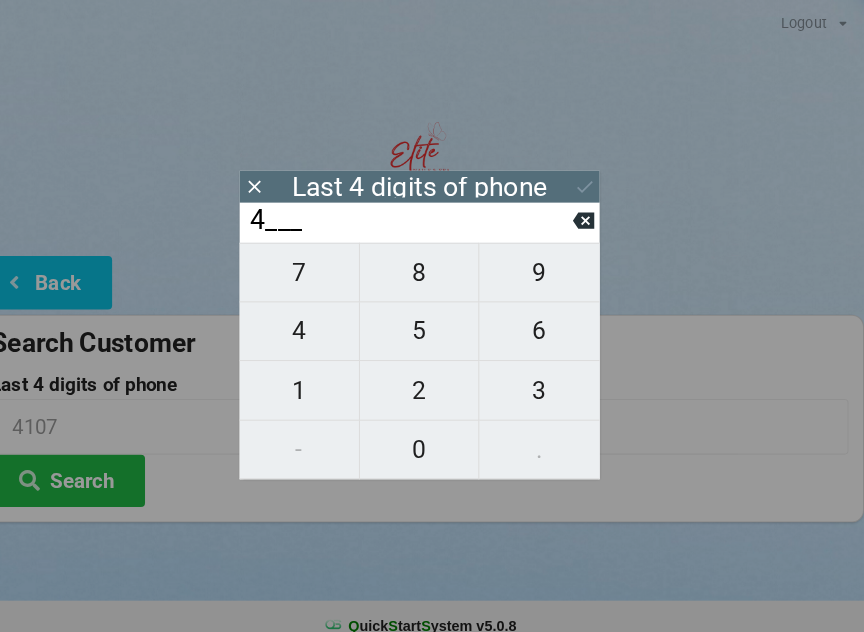 click at bounding box center (591, 214) 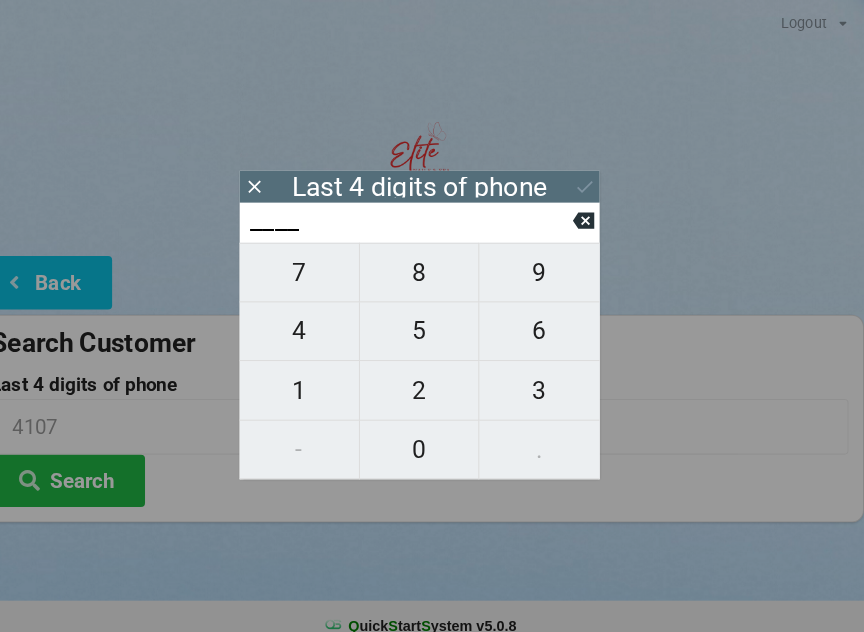 click on "2" at bounding box center [432, 380] 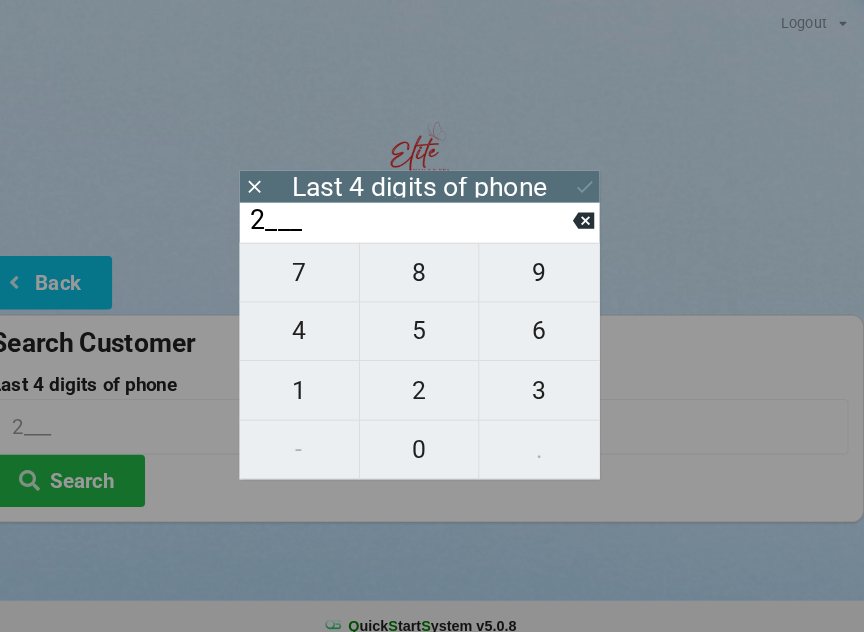 click on "5" at bounding box center (432, 322) 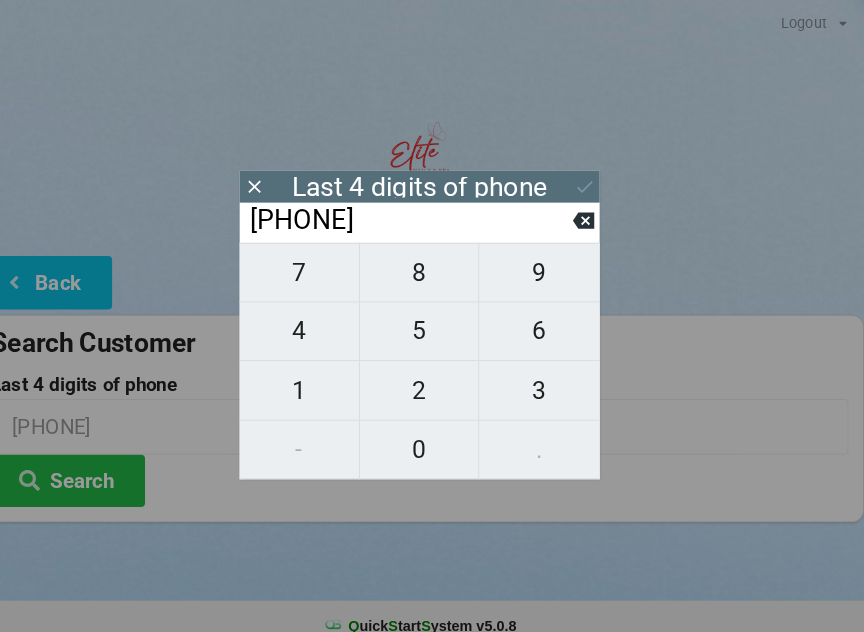 click on "0" at bounding box center [432, 437] 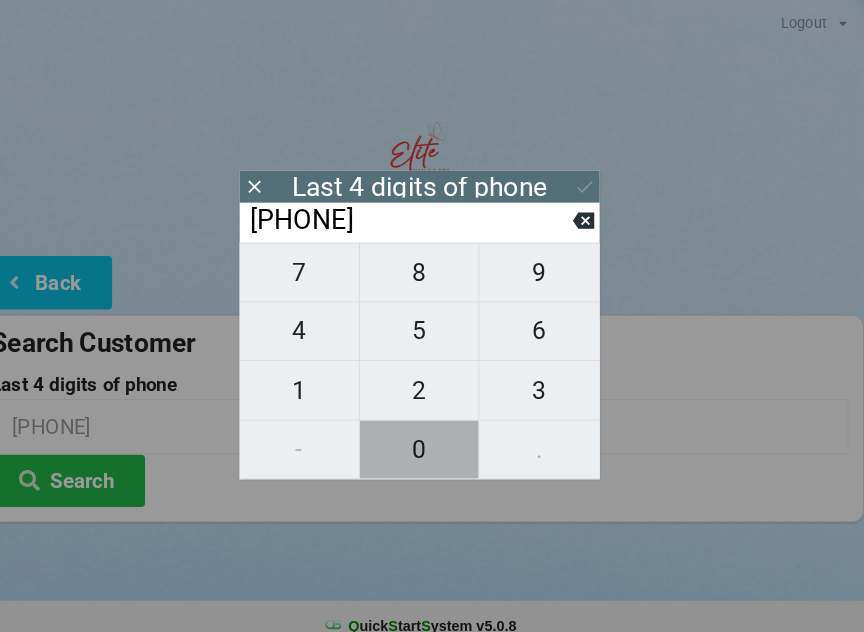 click on "0" at bounding box center [432, 437] 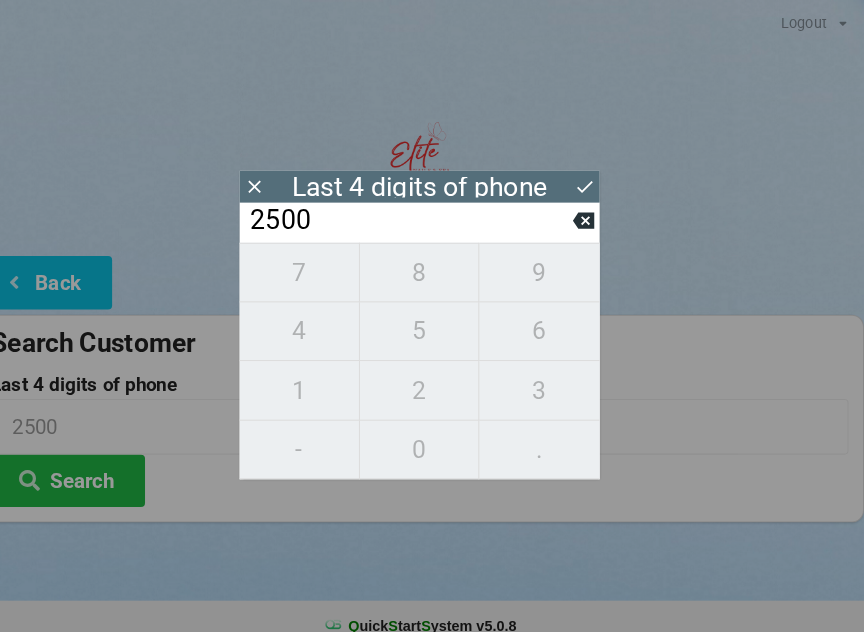 click on "Search" at bounding box center [90, 467] 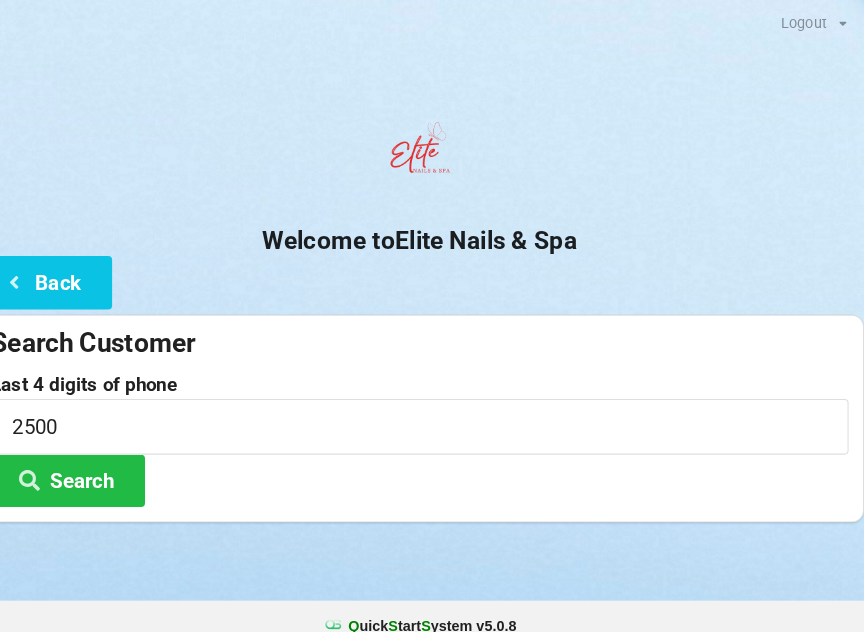 click on "Back" at bounding box center [66, 274] 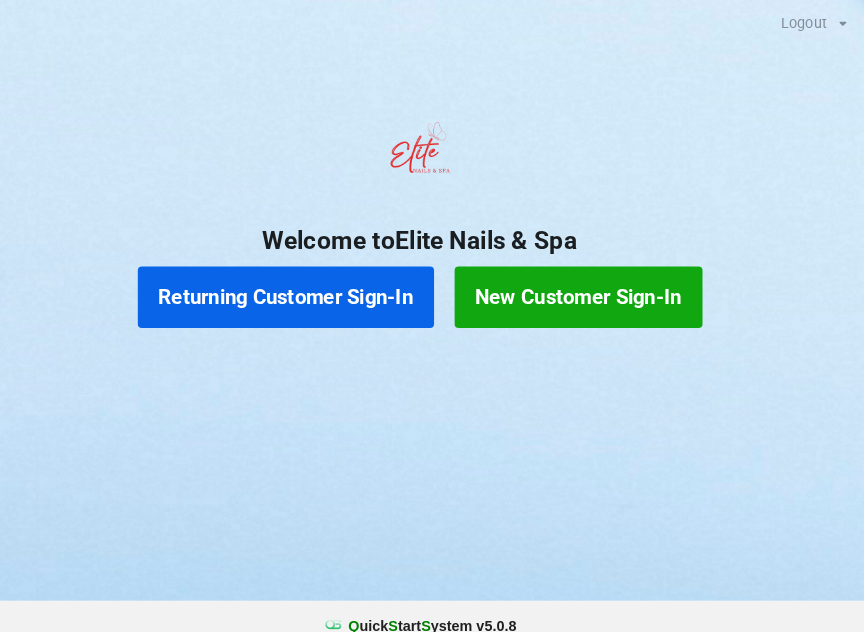 click on "Returning Customer Sign-In" at bounding box center (302, 289) 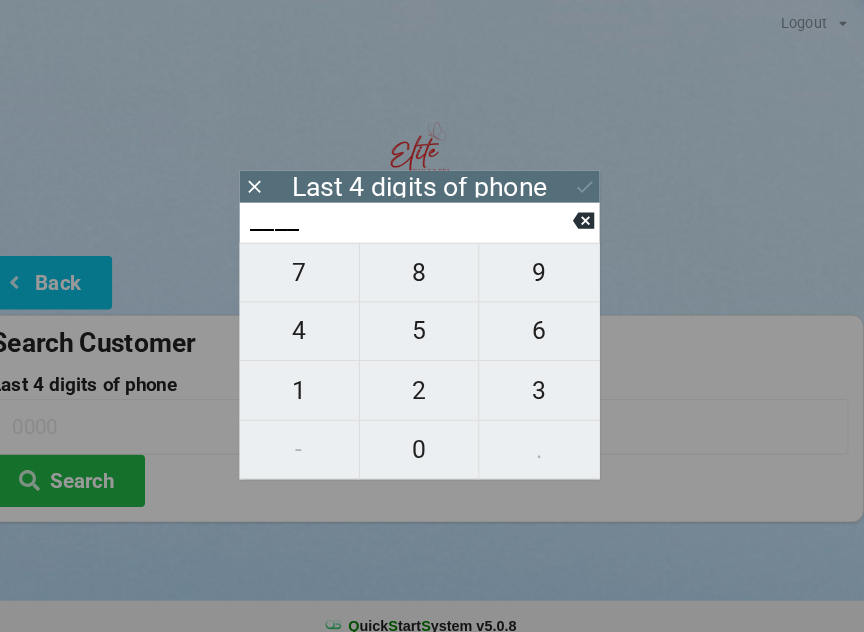 click on "2" at bounding box center [432, 380] 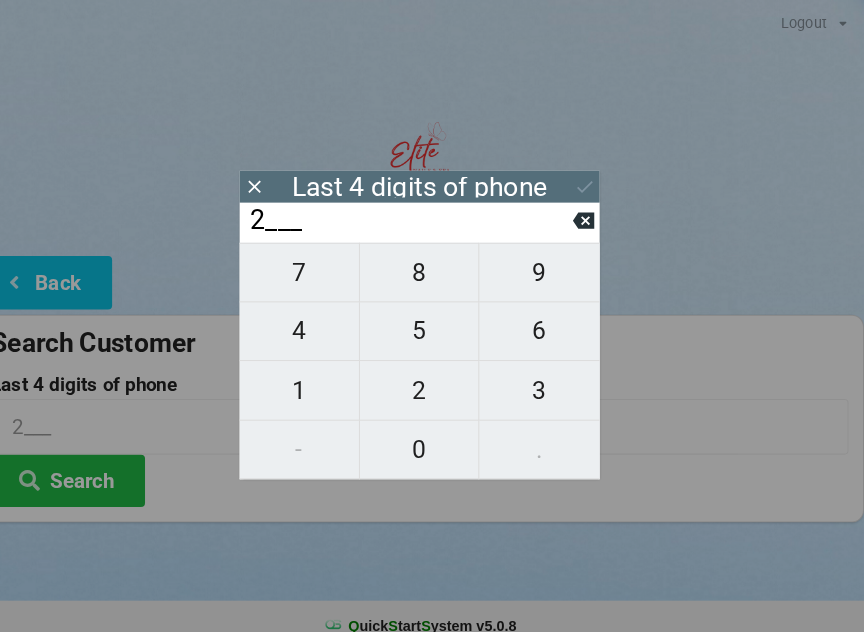 click on "5" at bounding box center (432, 322) 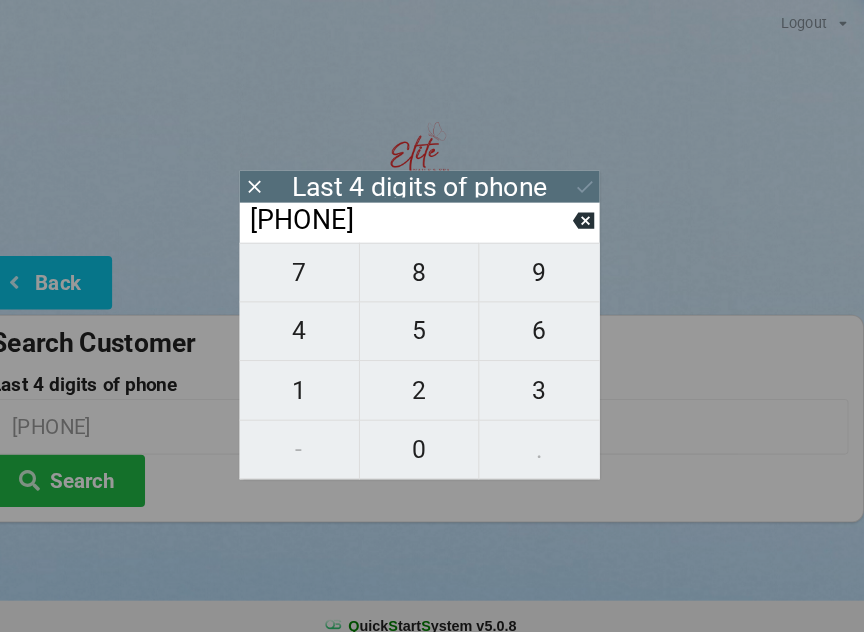 click on "0" at bounding box center (432, 437) 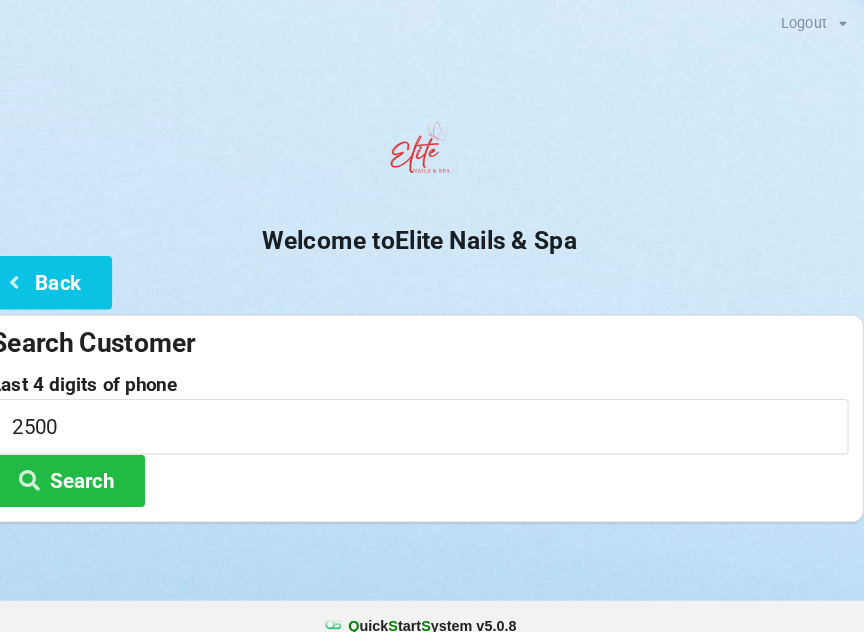 click on "Search" at bounding box center (90, 467) 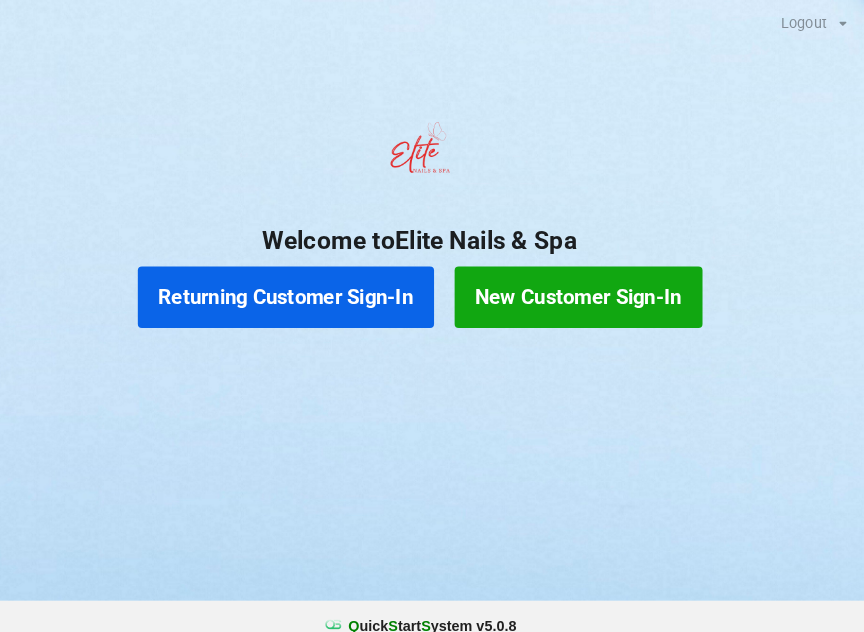 click on "New Customer Sign-In" at bounding box center (586, 289) 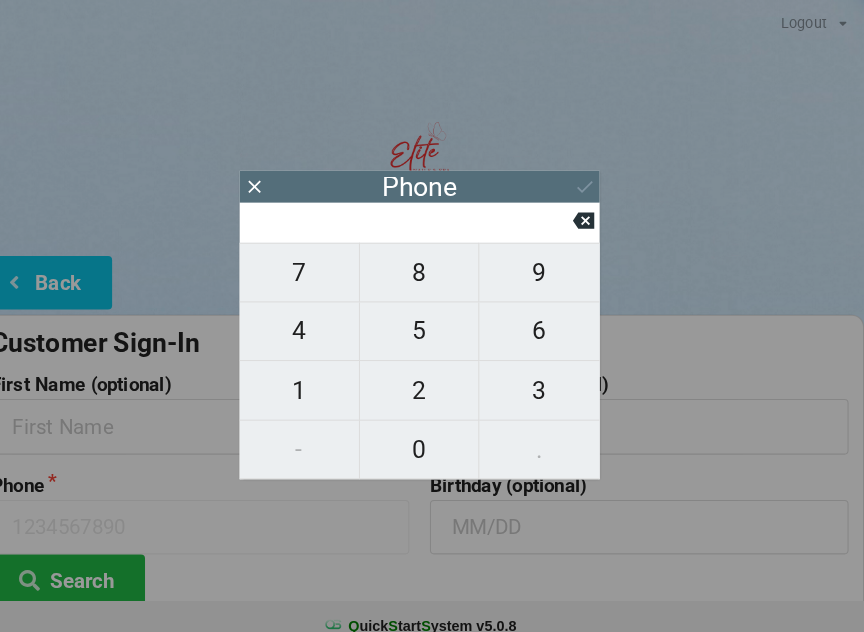 click on "4" at bounding box center [315, 322] 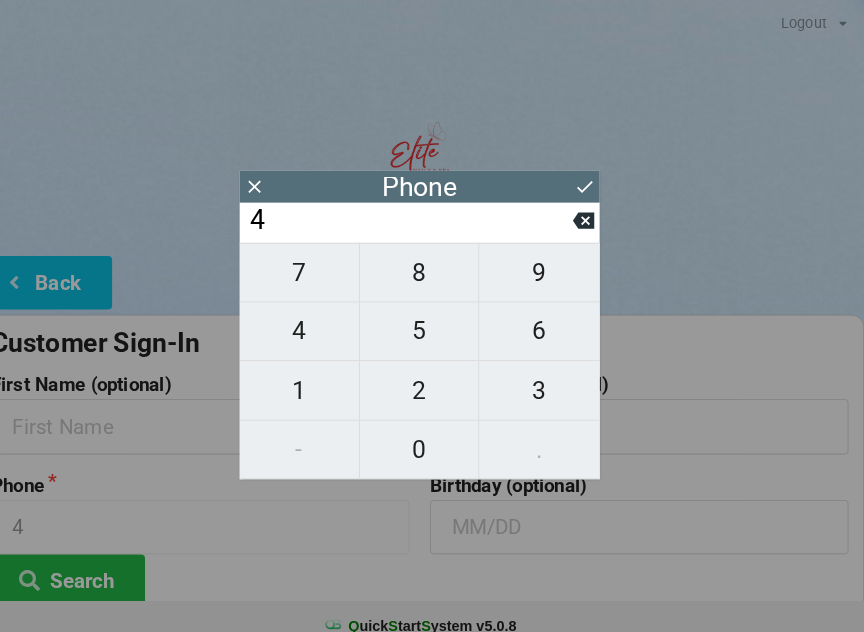 click on "1" at bounding box center (315, 380) 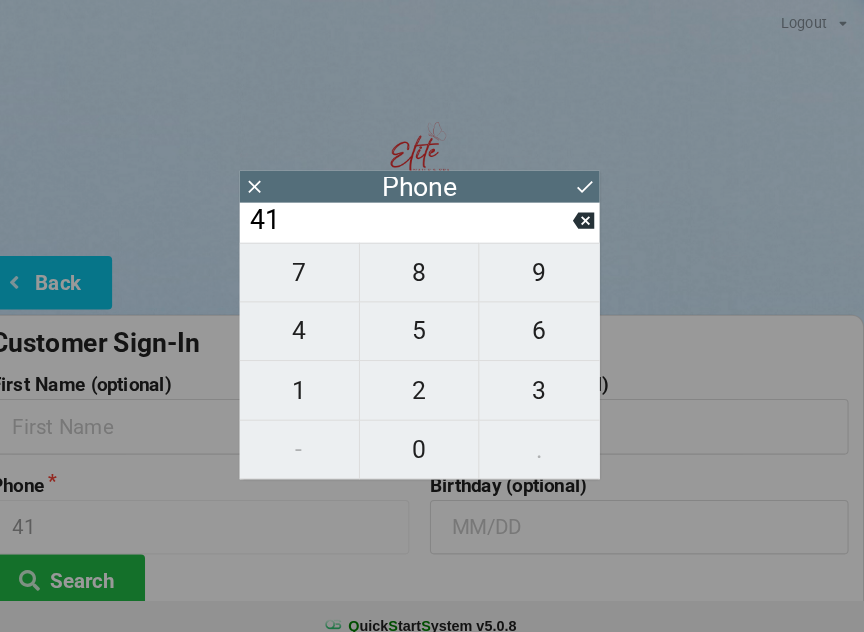 click on "0" at bounding box center (432, 437) 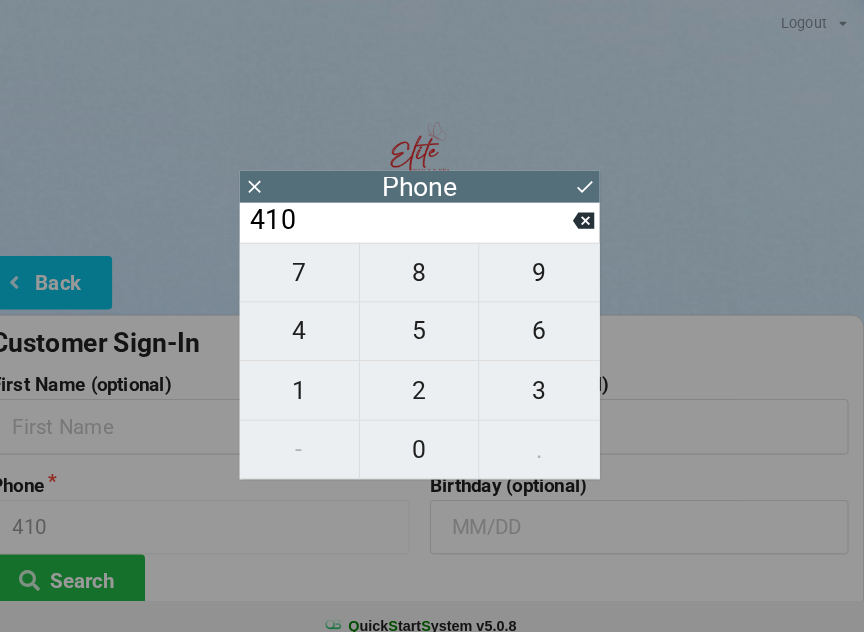 click on "7" at bounding box center [315, 265] 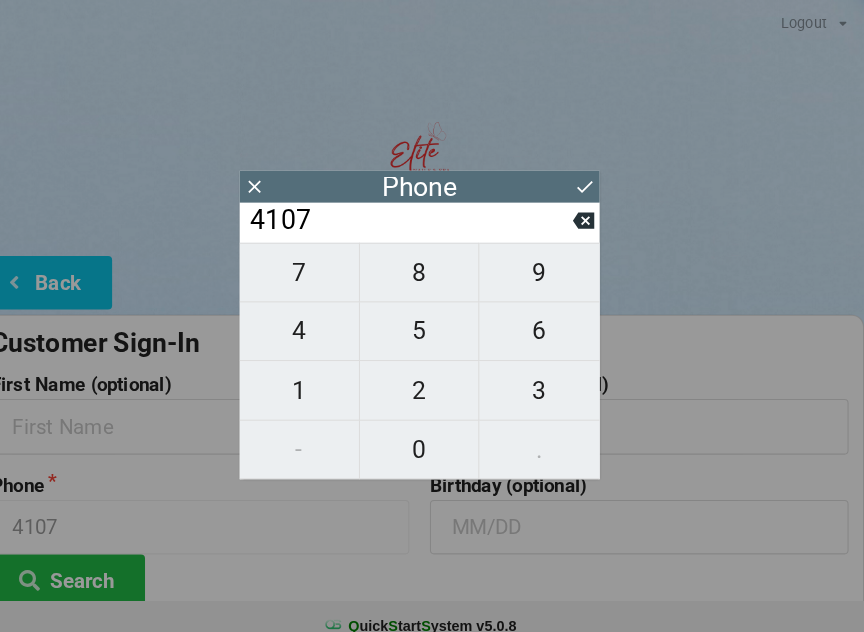 click on "9" at bounding box center [548, 265] 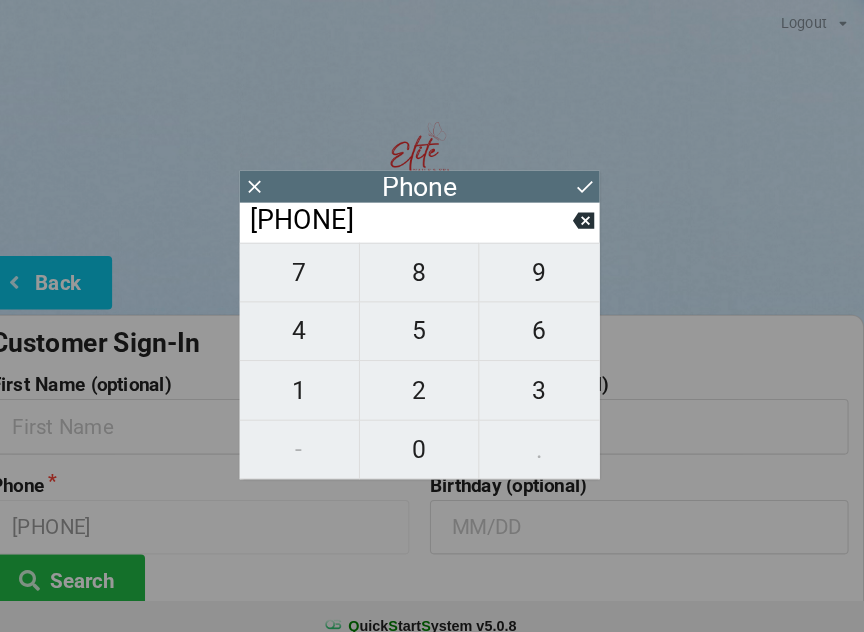 click on "0" at bounding box center (432, 437) 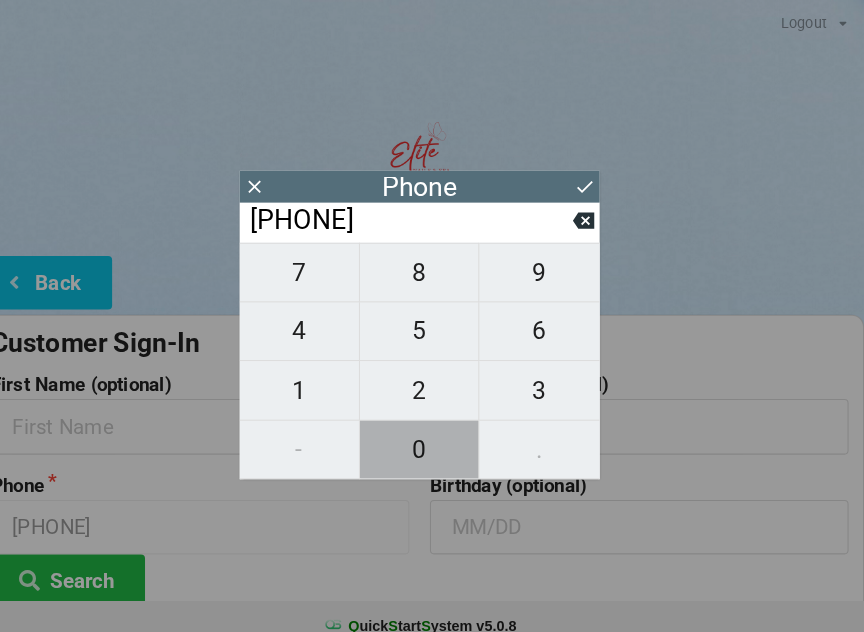click on "0" at bounding box center [432, 437] 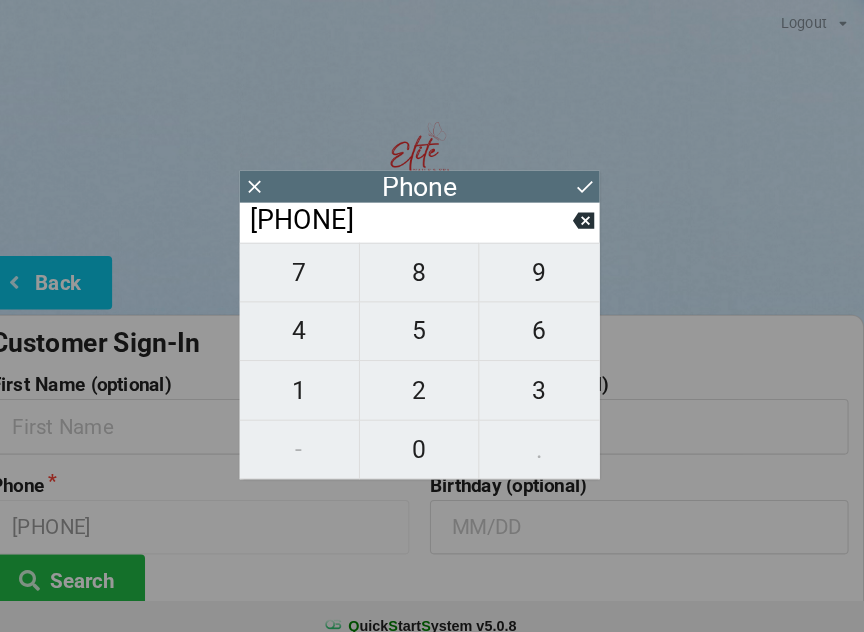 click on "0" at bounding box center (432, 437) 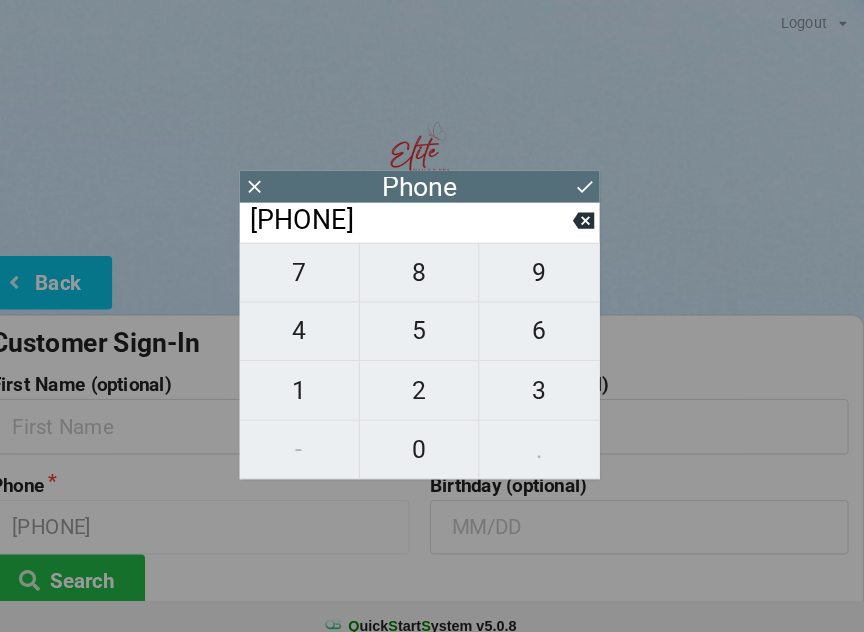 type on "[PHONE]" 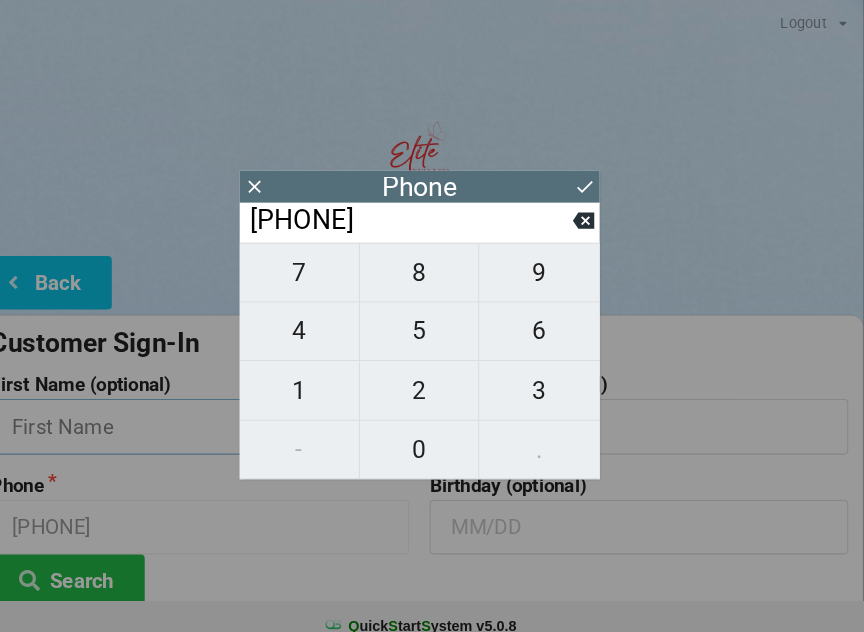 click at bounding box center (218, 414) 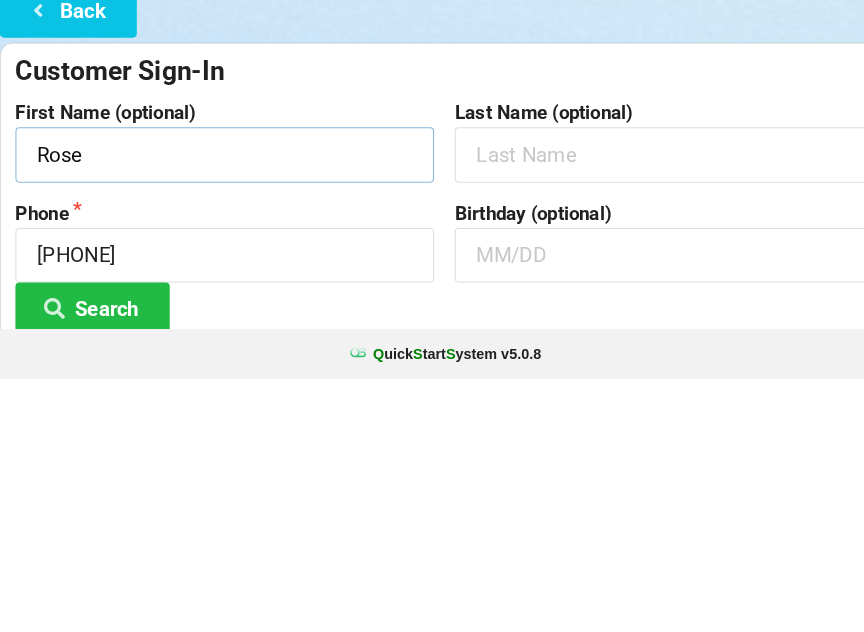 type on "Rose" 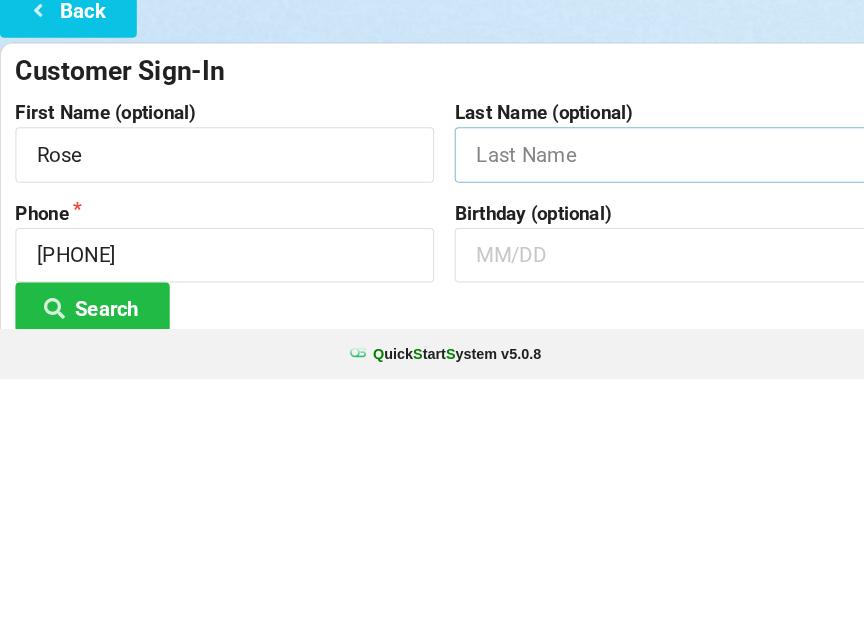click at bounding box center (645, 414) 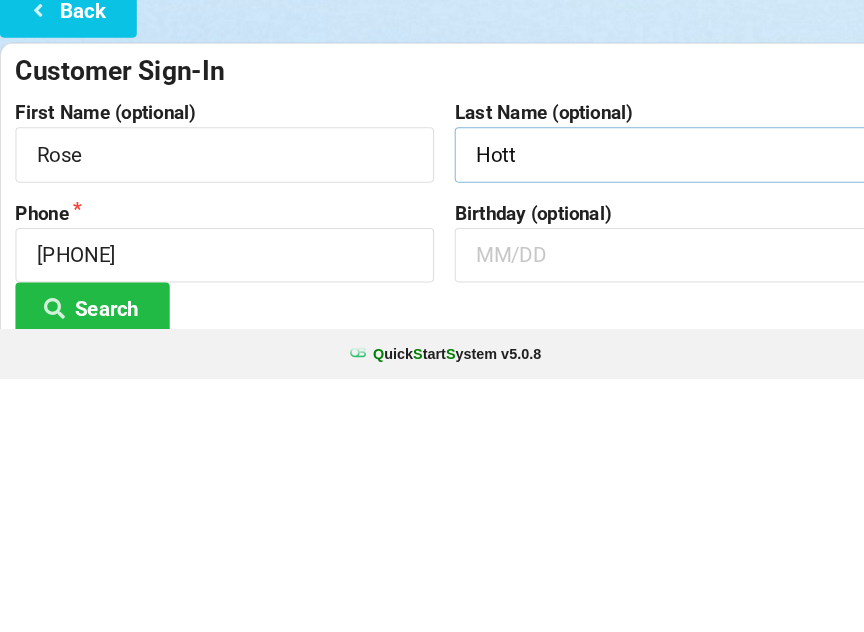 type on "Hott" 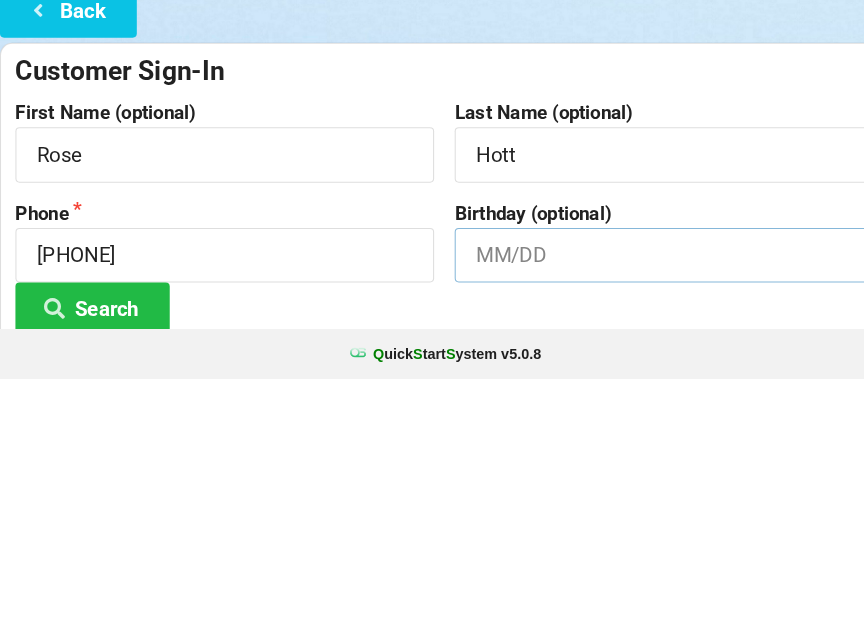 click at bounding box center [645, 512] 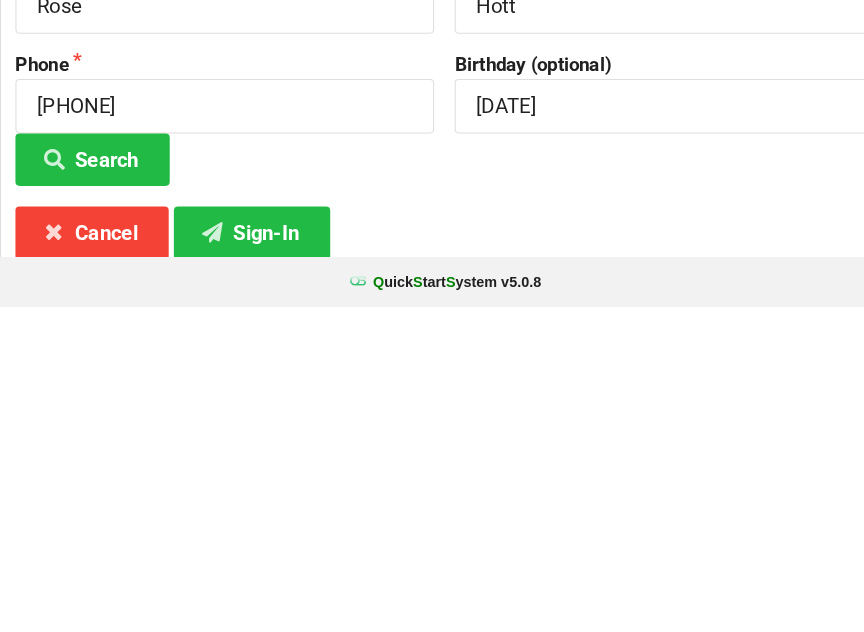 click on "Sign-In" at bounding box center [245, 560] 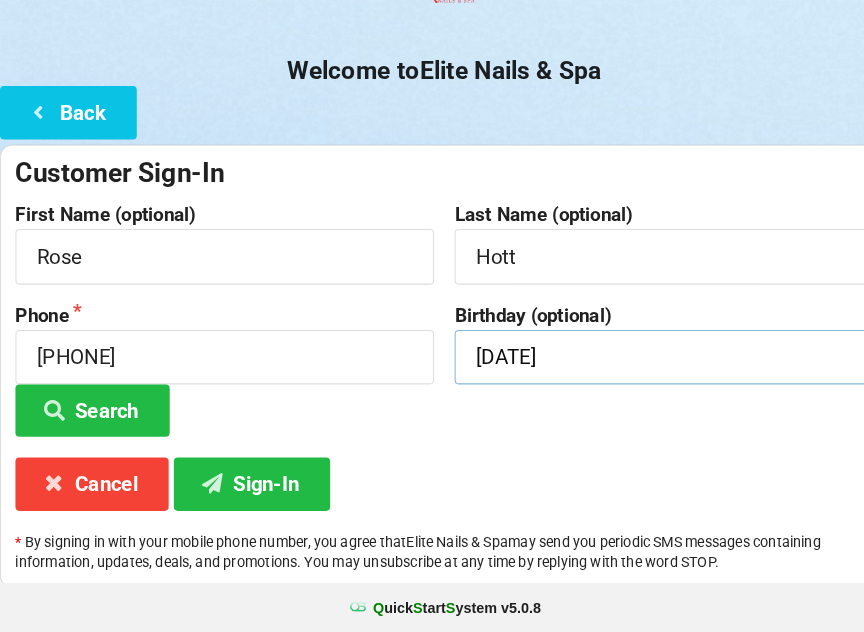click on "[DATE]" at bounding box center (645, 364) 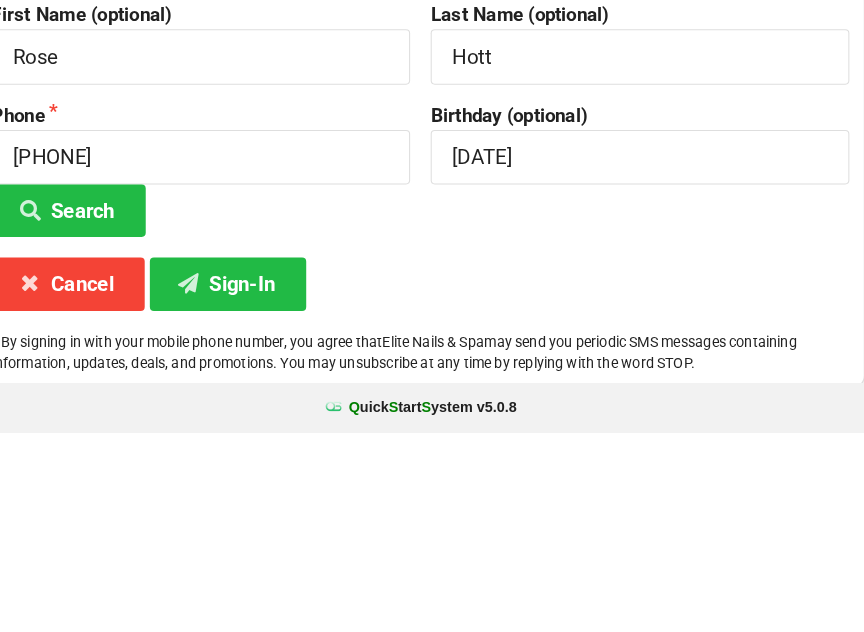 click on "Sign-In" at bounding box center [245, 487] 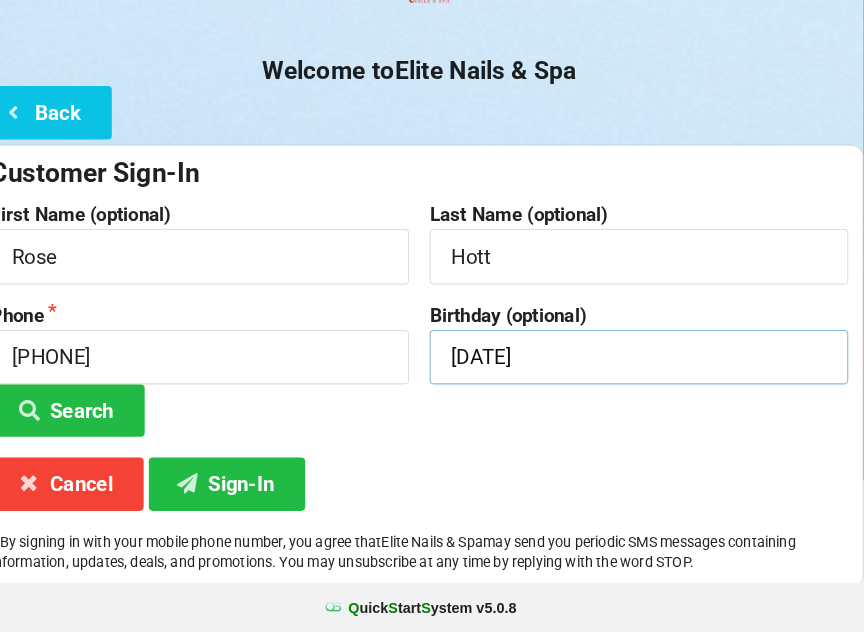 click on "[DATE]" at bounding box center (645, 364) 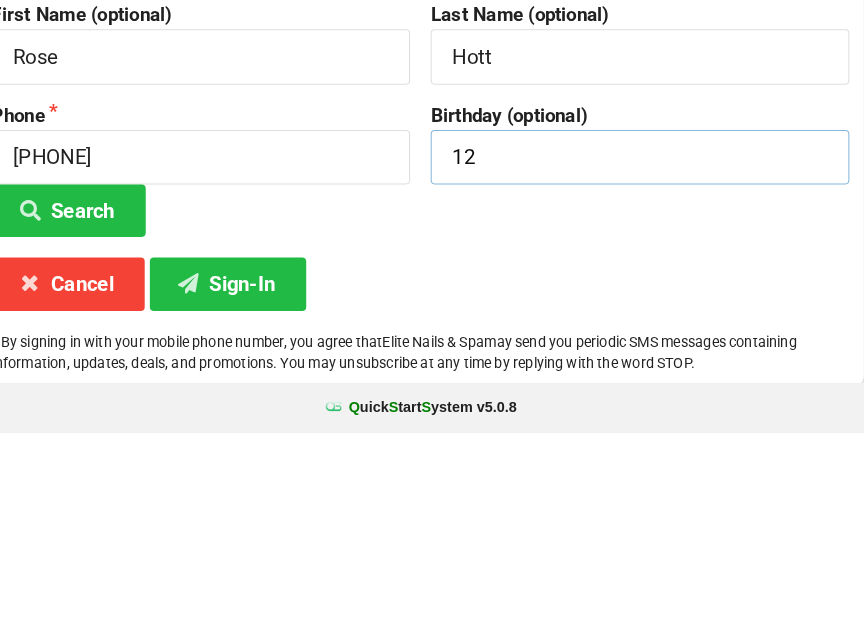 type on "1" 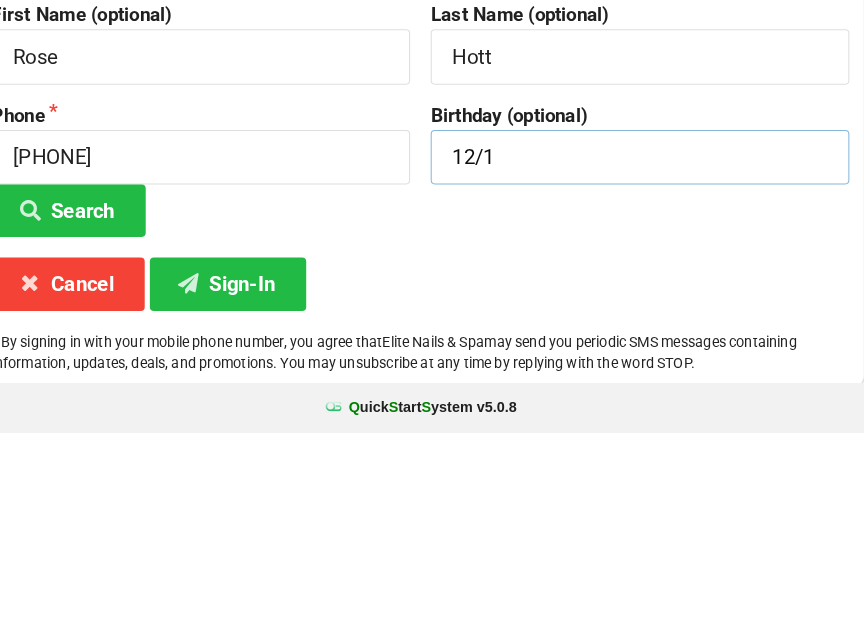 type on "[DATE]" 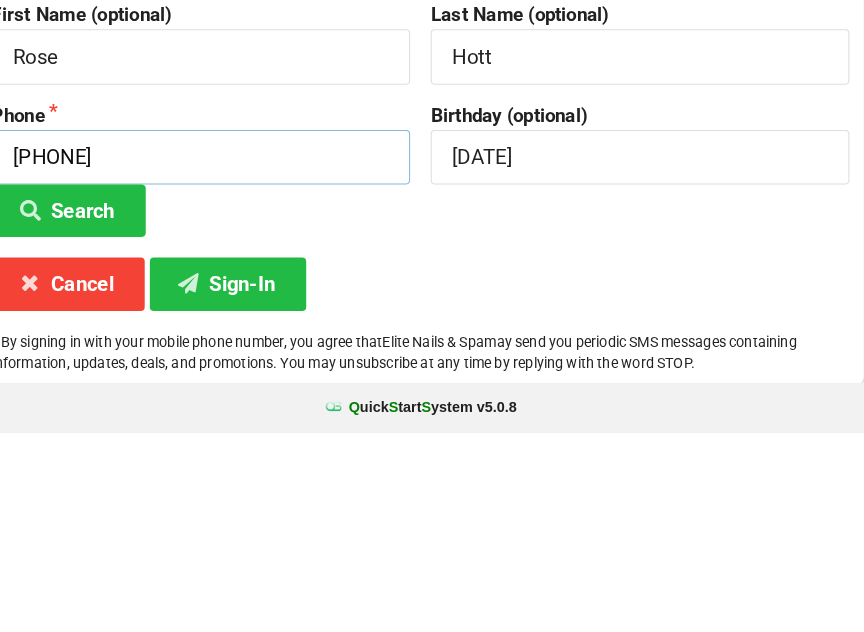 click on "[PHONE]" at bounding box center [218, 364] 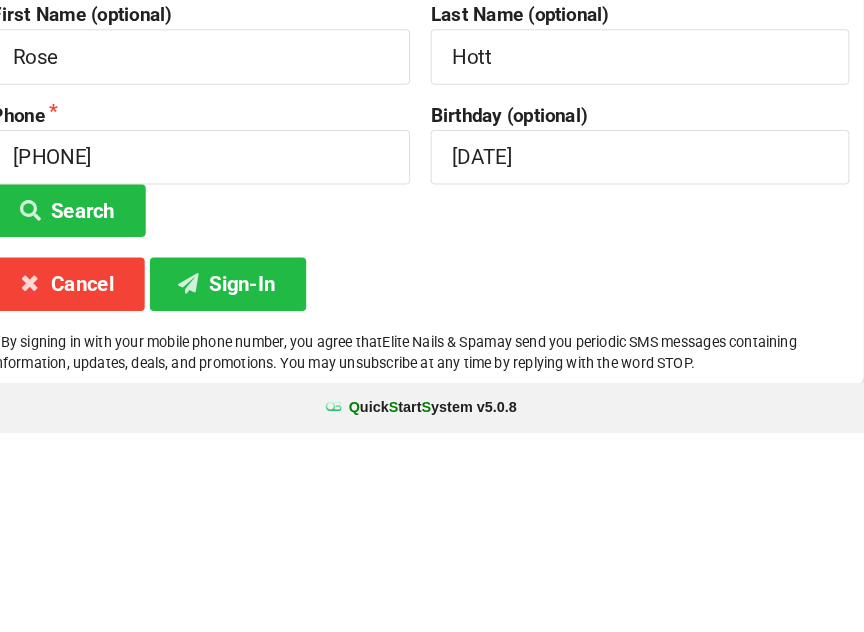 scroll, scrollTop: 149, scrollLeft: 0, axis: vertical 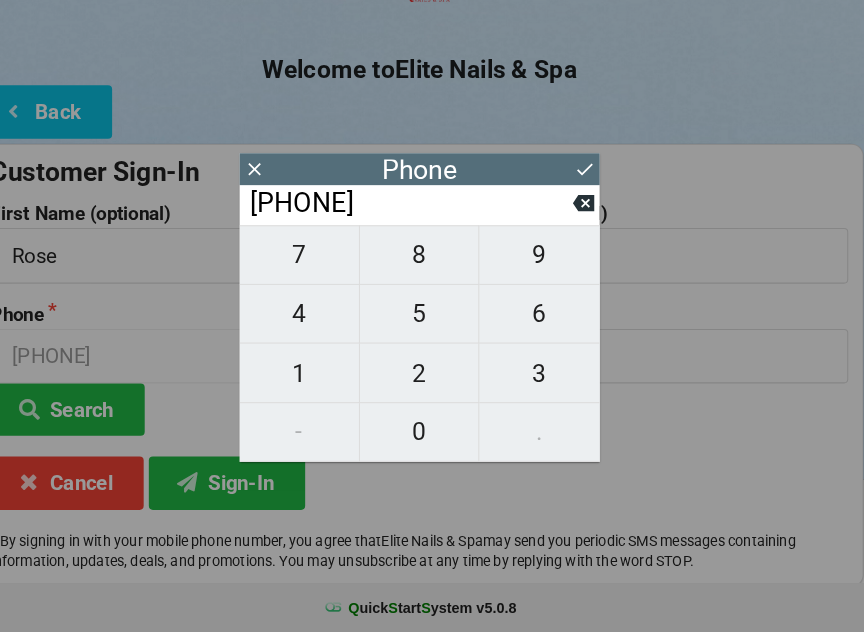 click 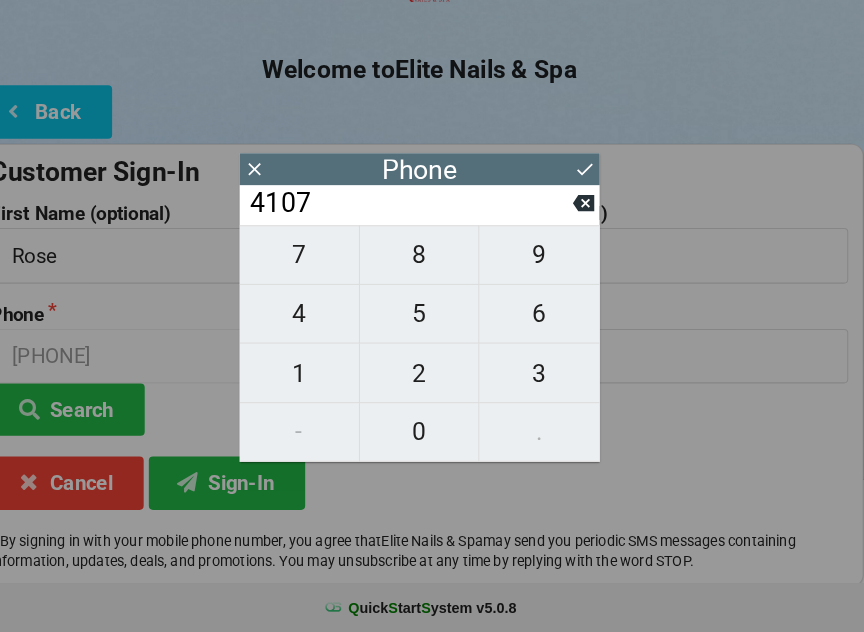click 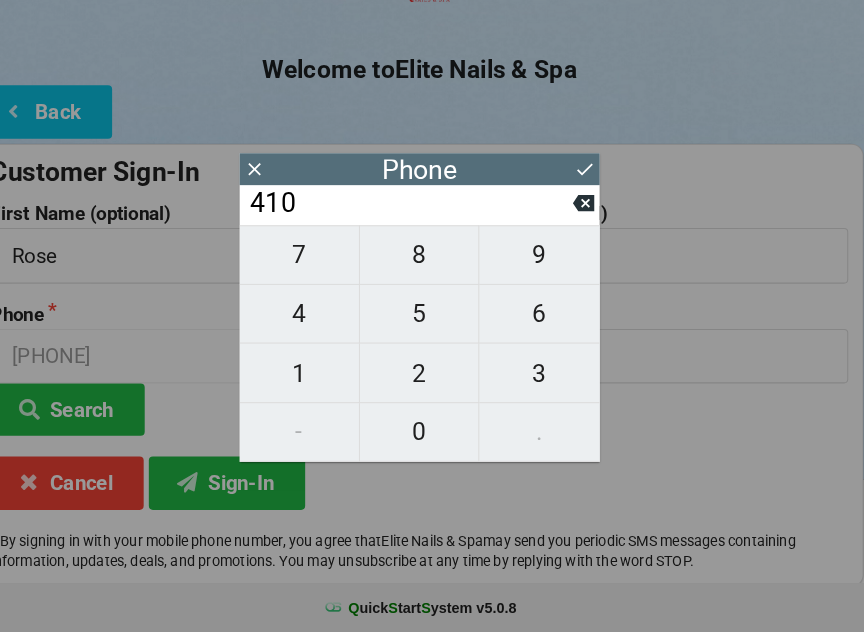 click 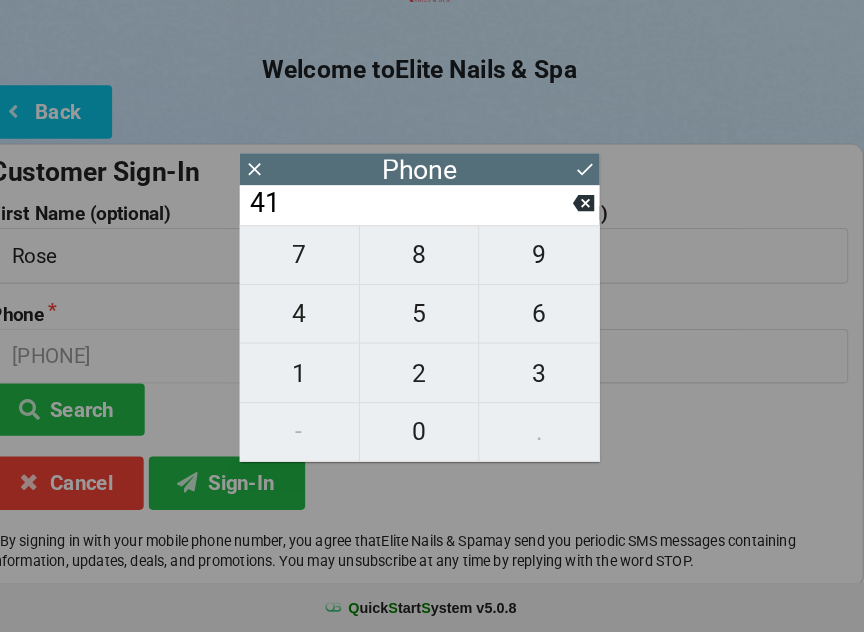 click on "0" at bounding box center (432, 437) 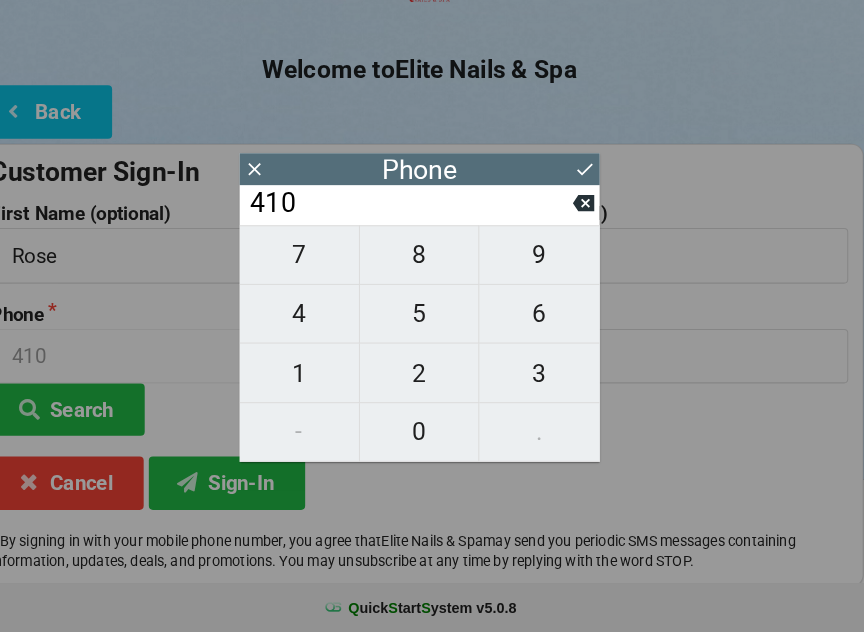 click on "7" at bounding box center (315, 265) 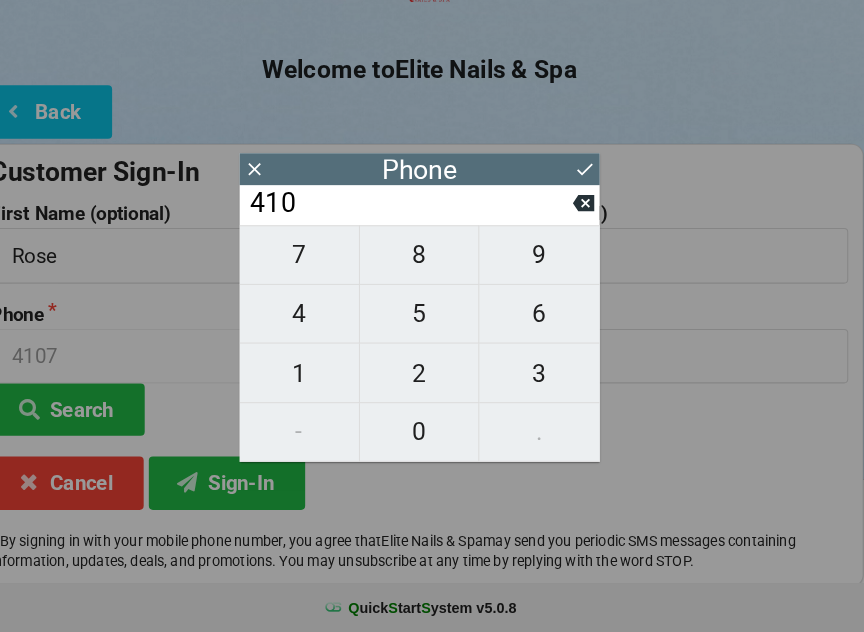 type on "4107" 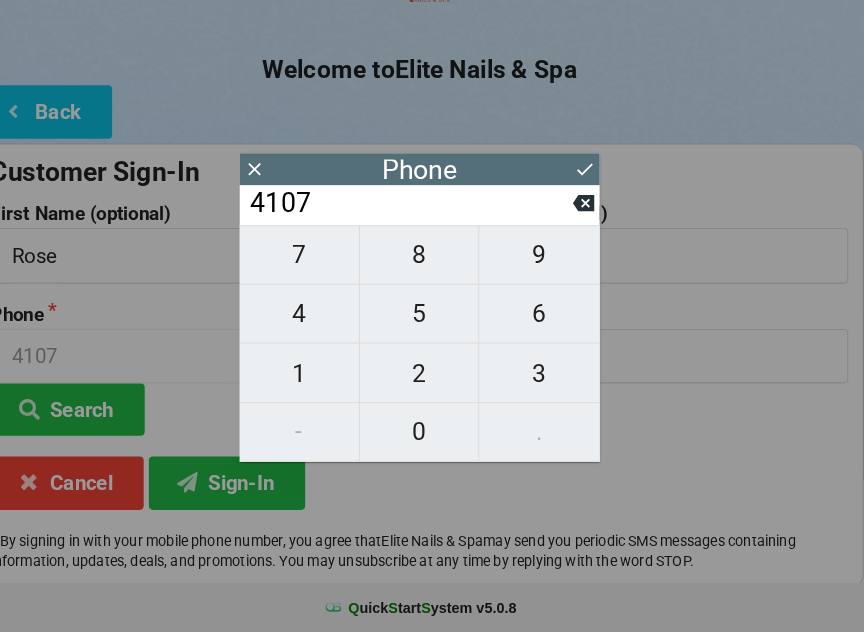 click on "9" at bounding box center (548, 265) 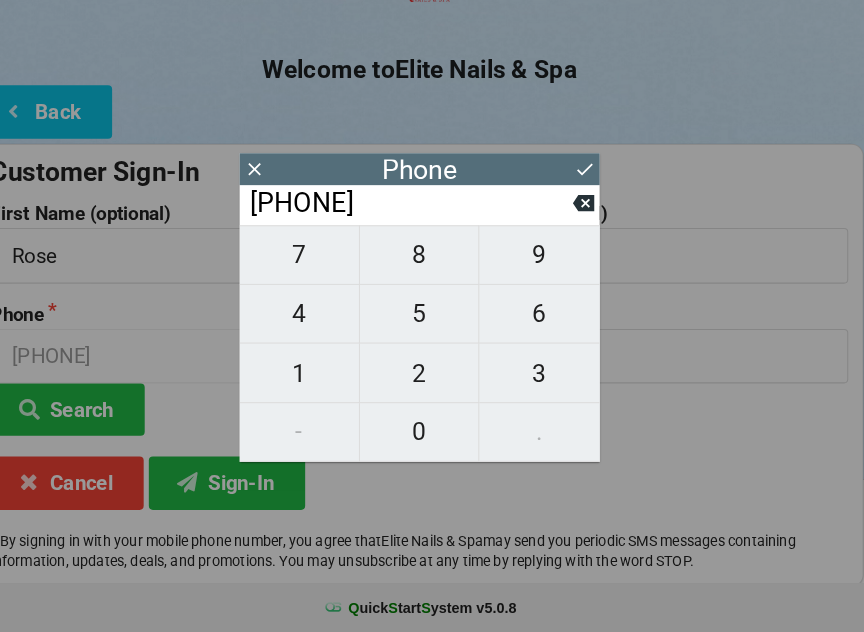 click on "0" at bounding box center [432, 437] 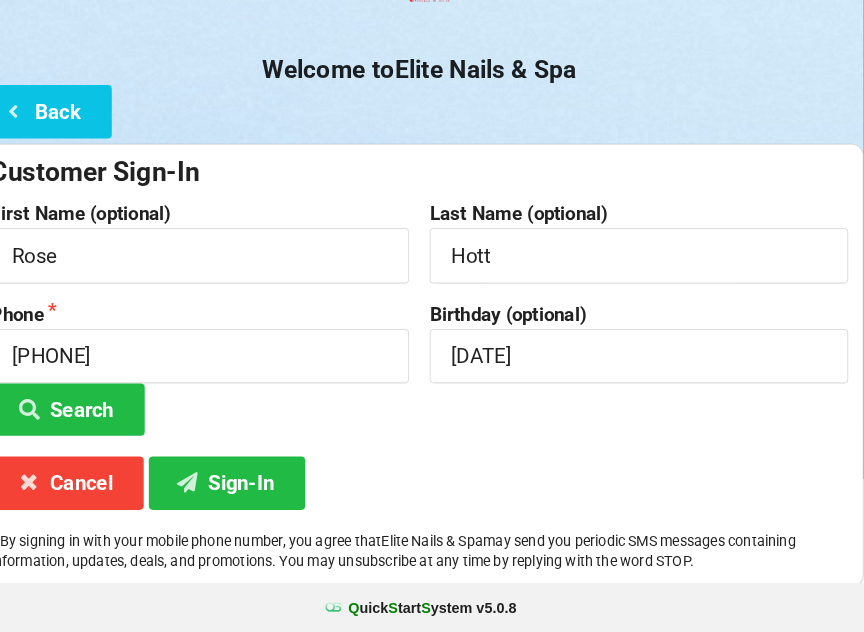 click at bounding box center [207, 485] 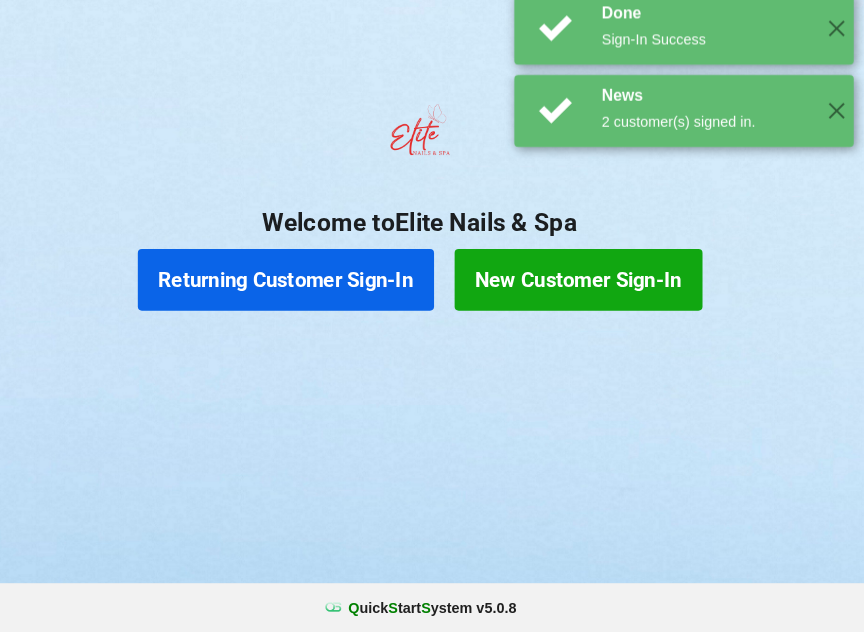 scroll, scrollTop: 0, scrollLeft: 0, axis: both 